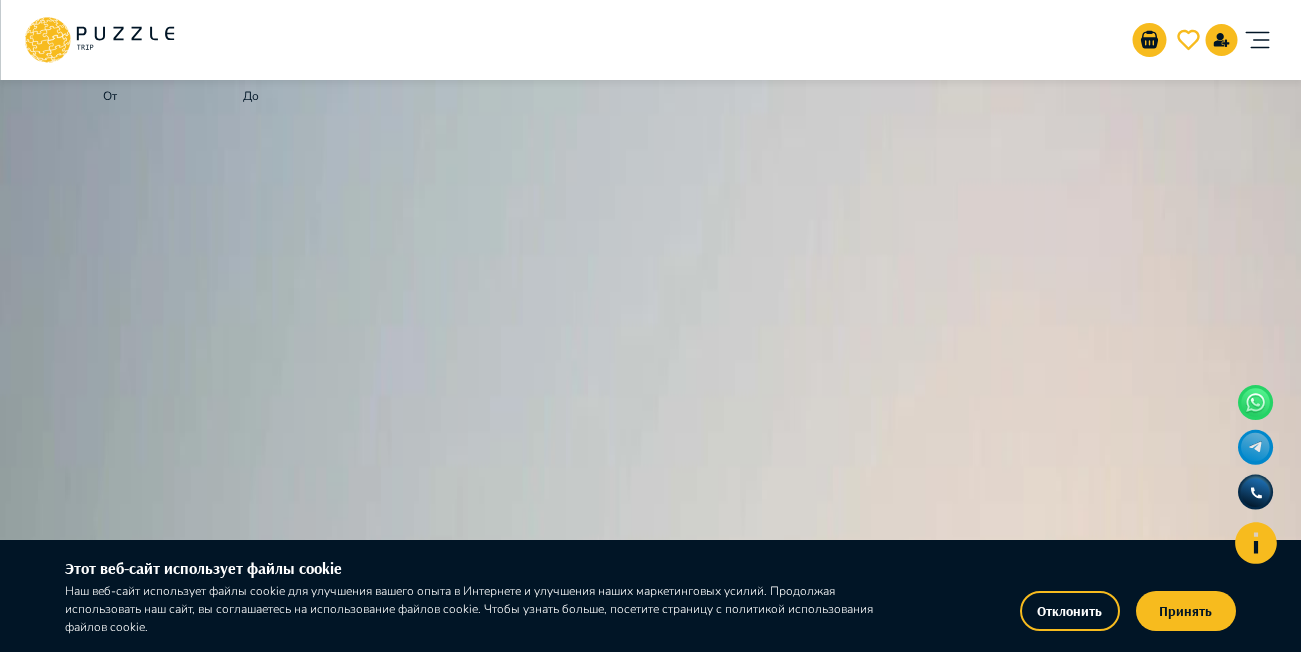 scroll, scrollTop: 494, scrollLeft: 0, axis: vertical 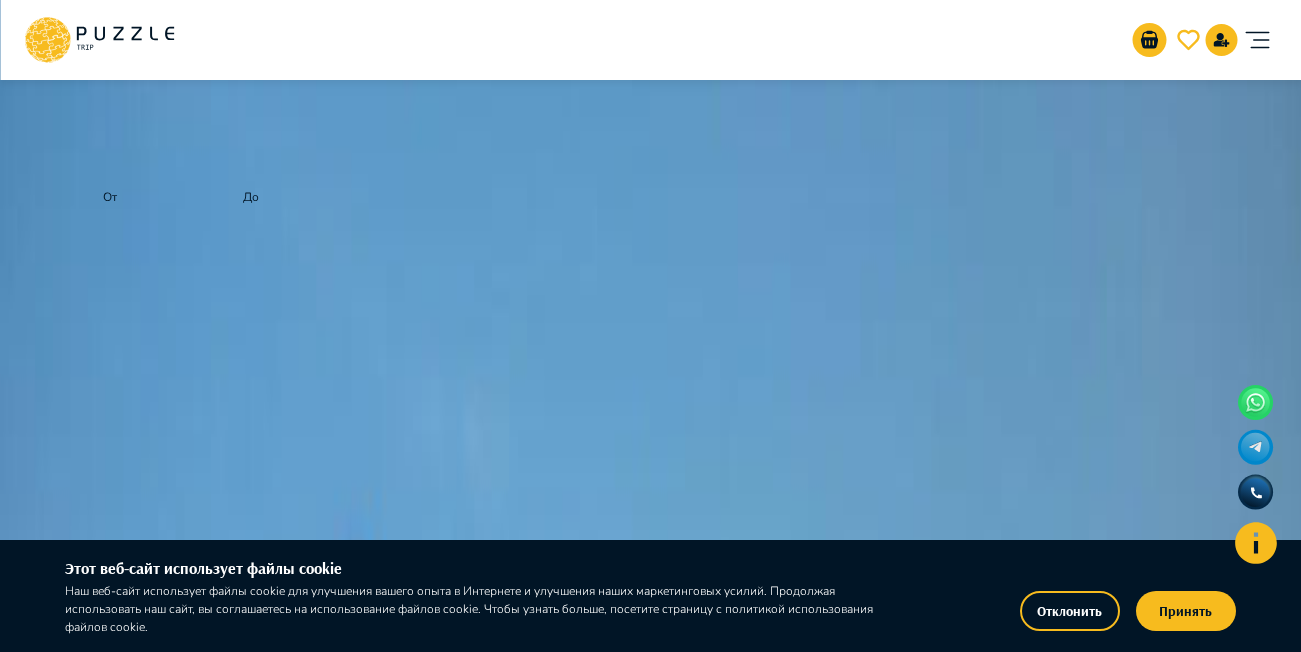 click on "Джиппинг "Штормовые ворота"" at bounding box center [799, 728] 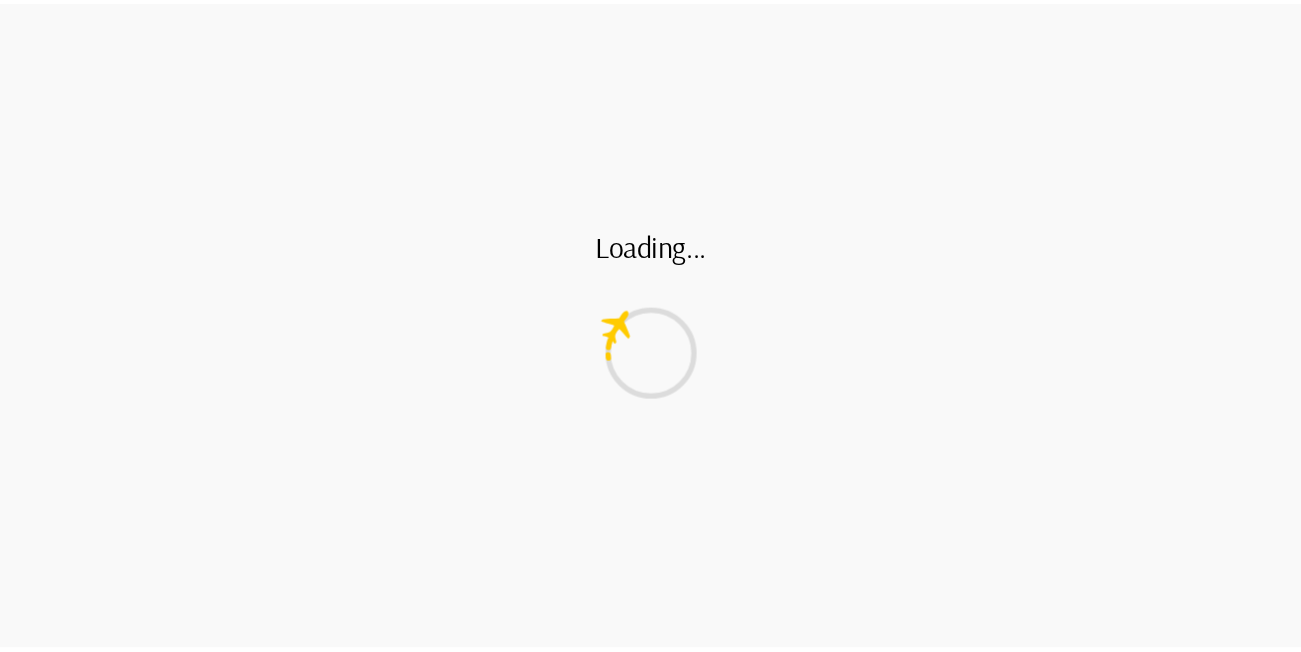 scroll, scrollTop: 0, scrollLeft: 0, axis: both 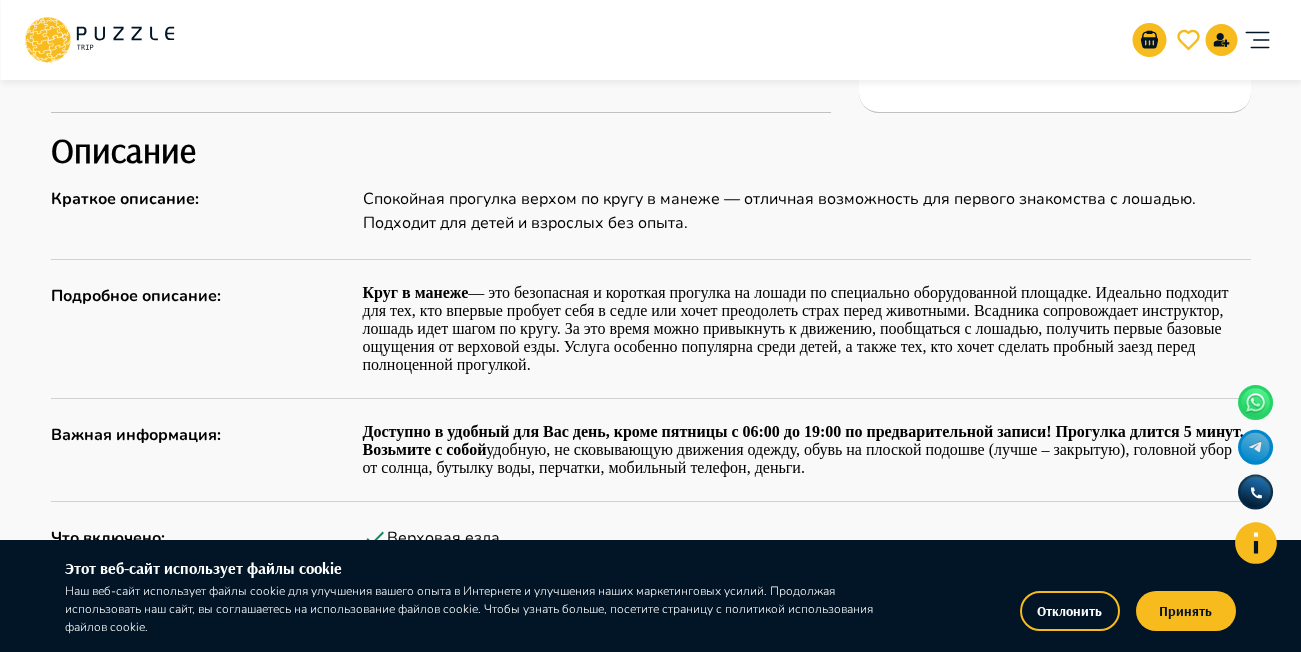 click on "Описание Краткое описание : Спокойная прогулка верхом по кругу в манеже — отличная возможность для первого знакомства с лошадью. Подходит для детей и взрослых без опыта. Подробное описание : Круг в манеже Важная информация : Доступно в удобный для Вас день, кроме пятницы с 06:00 до 19:00 по предварительной записи! Прогулка длится 5 минут. Возьмите с собой  удобную, не сковывающую движения одежду, обувь на плоской подошве (лучше – закрытую), головной убор от солнца, бутылку воды, перчатки, мобильный телефон, деньги. Что включено : Верховая езда Надзор инструктора :" at bounding box center [651, 505] 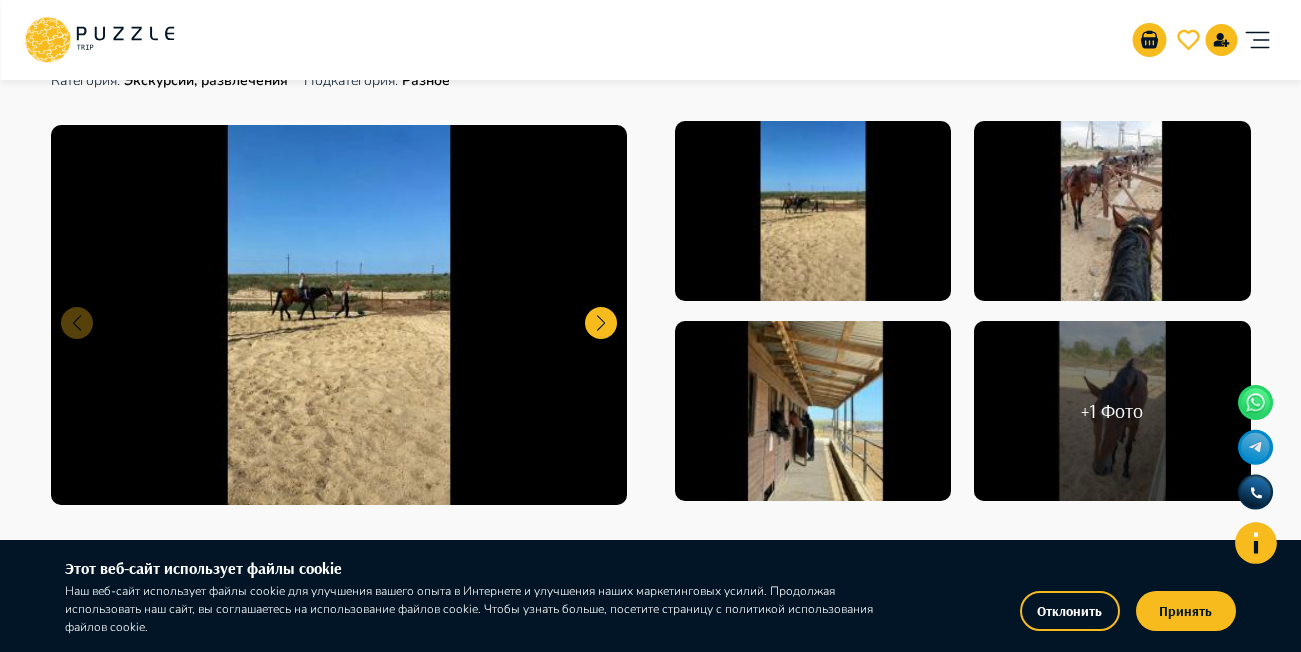 scroll, scrollTop: 0, scrollLeft: 0, axis: both 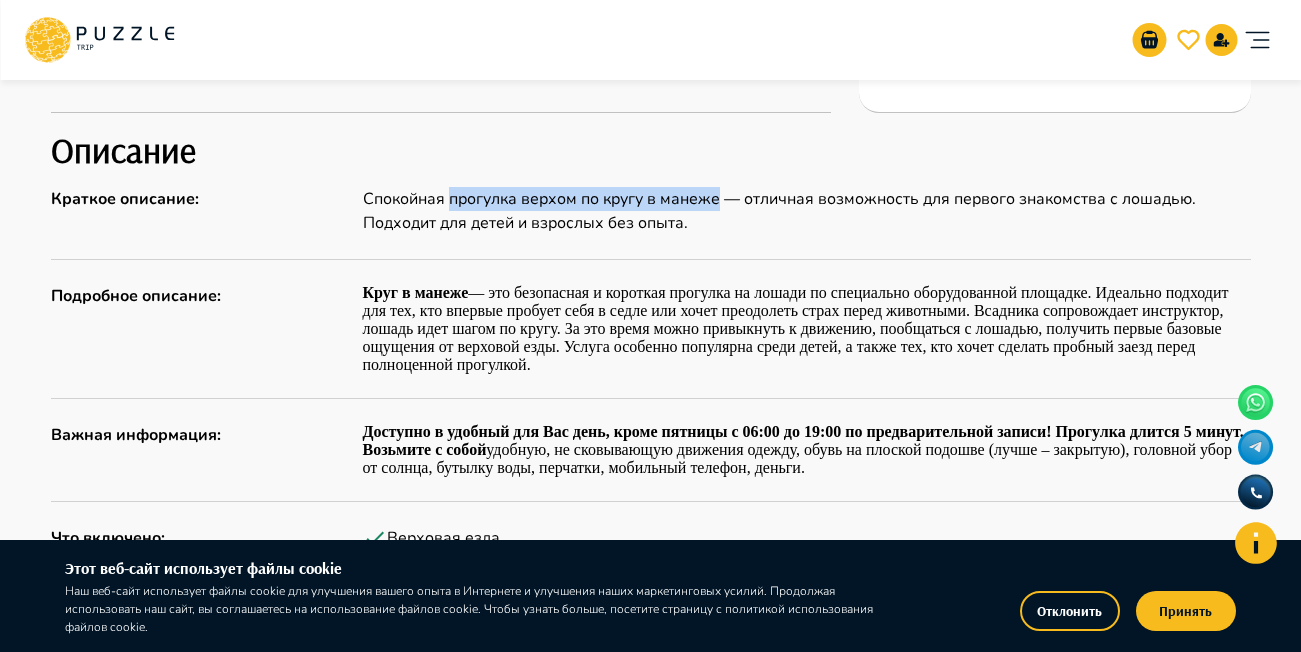 drag, startPoint x: 447, startPoint y: 200, endPoint x: 716, endPoint y: 206, distance: 269.0669 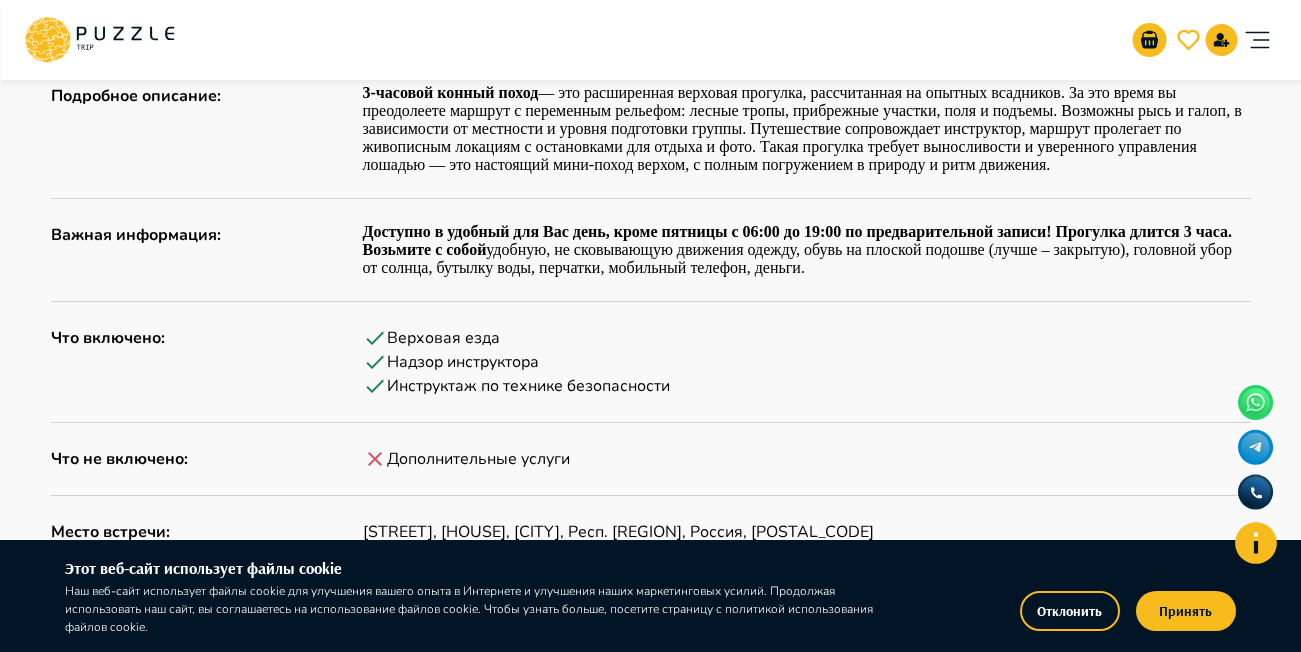 scroll, scrollTop: 600, scrollLeft: 0, axis: vertical 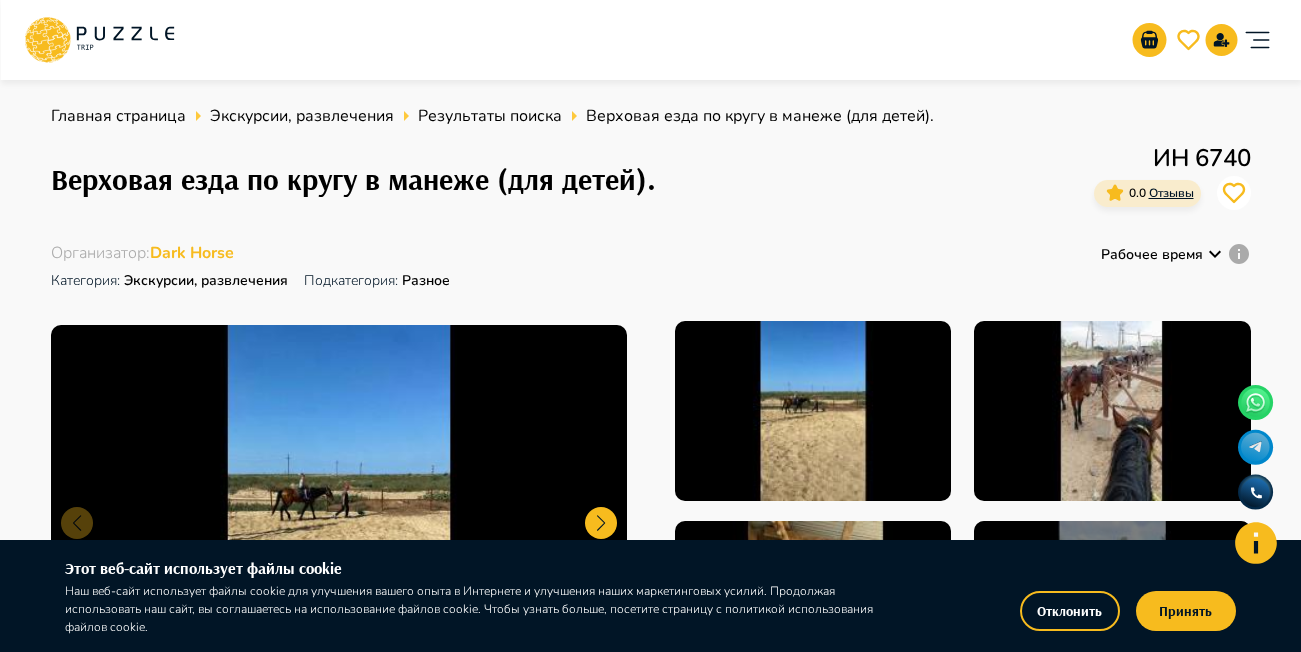 click on "Отклонить" at bounding box center (1070, 611) 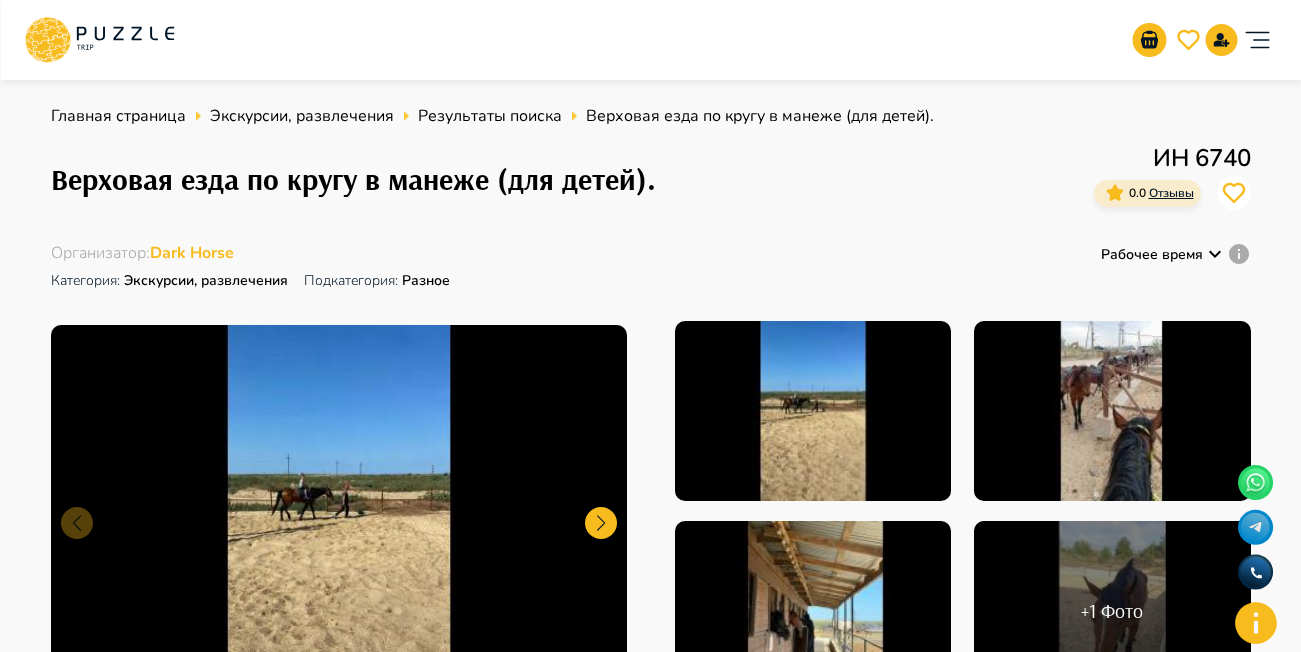 click on "Главная страница Экскурсии, развлечения Результаты поиска Верховая езда по кругу в манеже (для детей). Верховая езда по кругу в манеже (для детей). ИН 6740 0.0   Отзывы Организатор :  Dark Horse   Категория :     Экскурсии, развлечения Подкатегория:     Разное Рабочее время + 1   Фото" at bounding box center (651, 412) 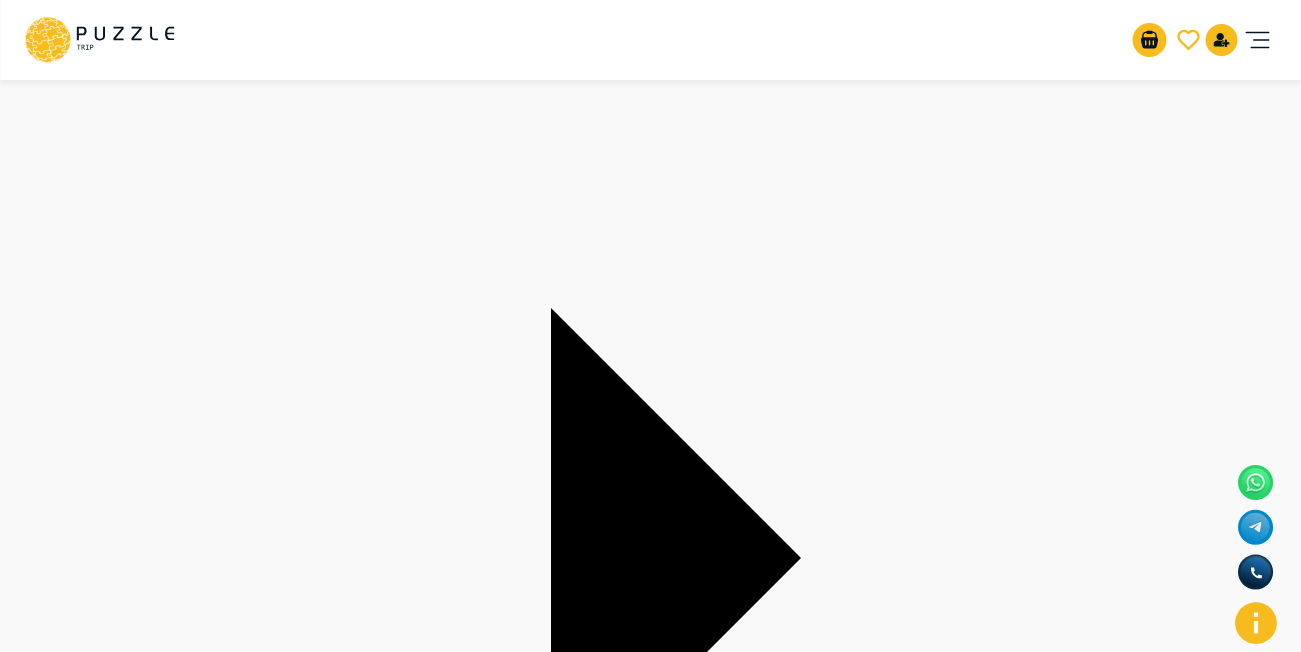 scroll, scrollTop: 0, scrollLeft: 0, axis: both 